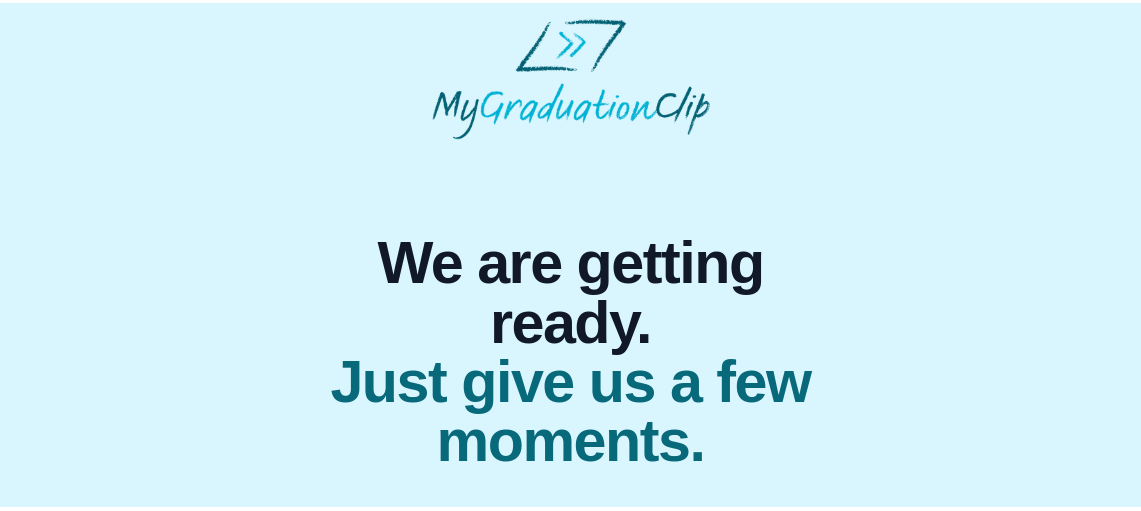 scroll, scrollTop: 0, scrollLeft: 0, axis: both 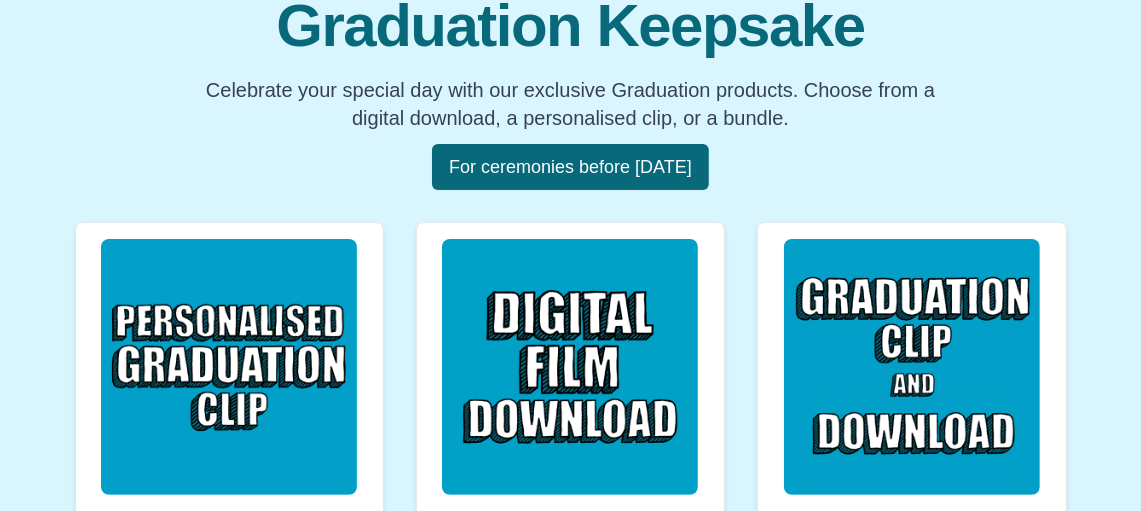 click at bounding box center (229, 367) 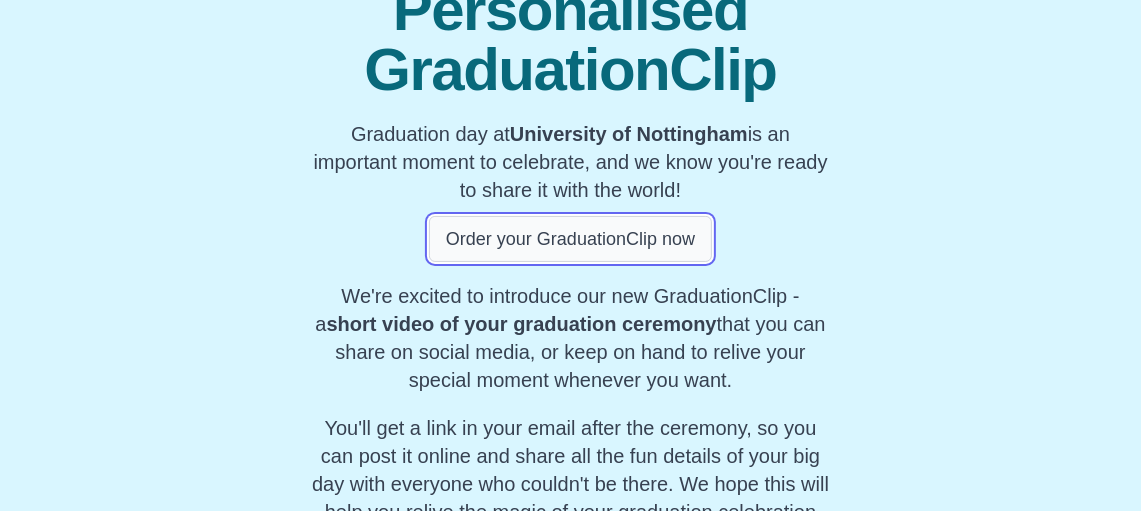 click on "Order your GraduationClip now" at bounding box center (570, 239) 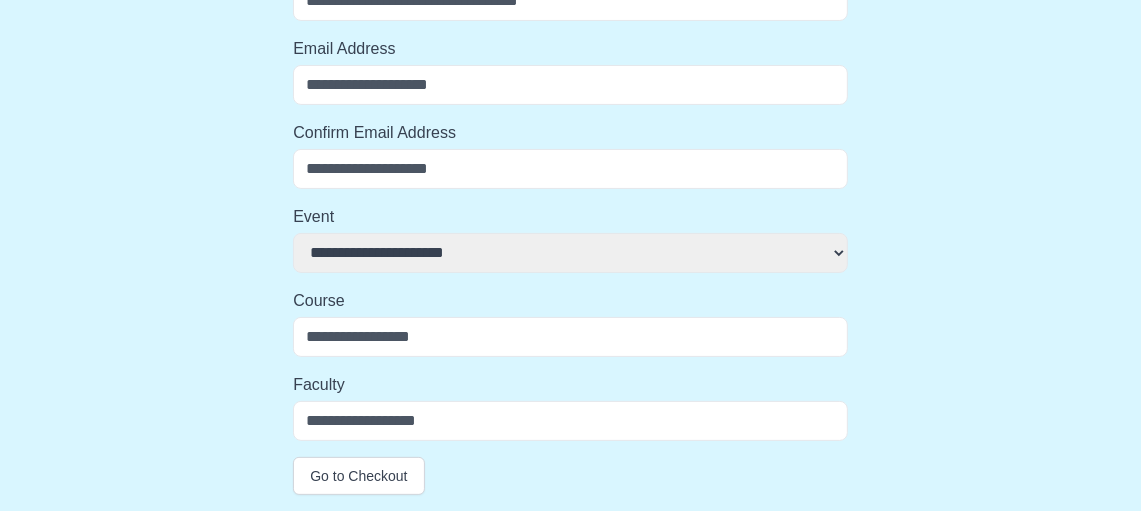 scroll, scrollTop: 230, scrollLeft: 0, axis: vertical 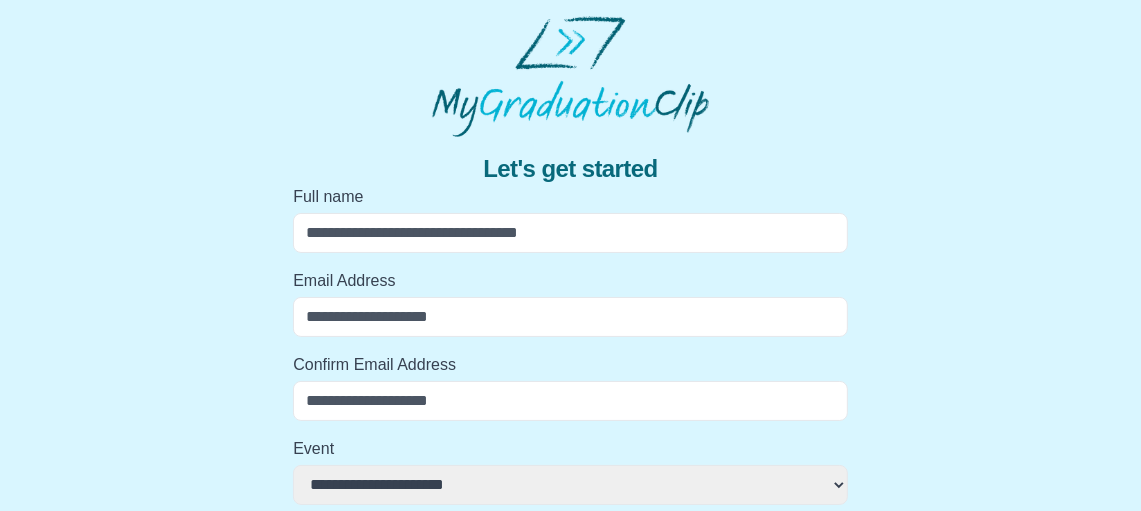 click on "Full name" at bounding box center [570, 233] 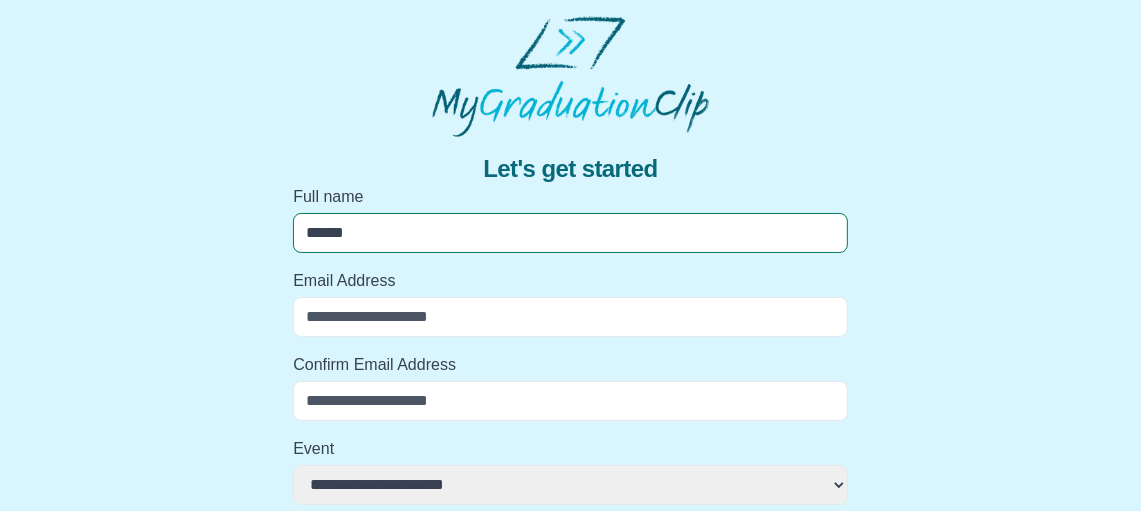 type on "******" 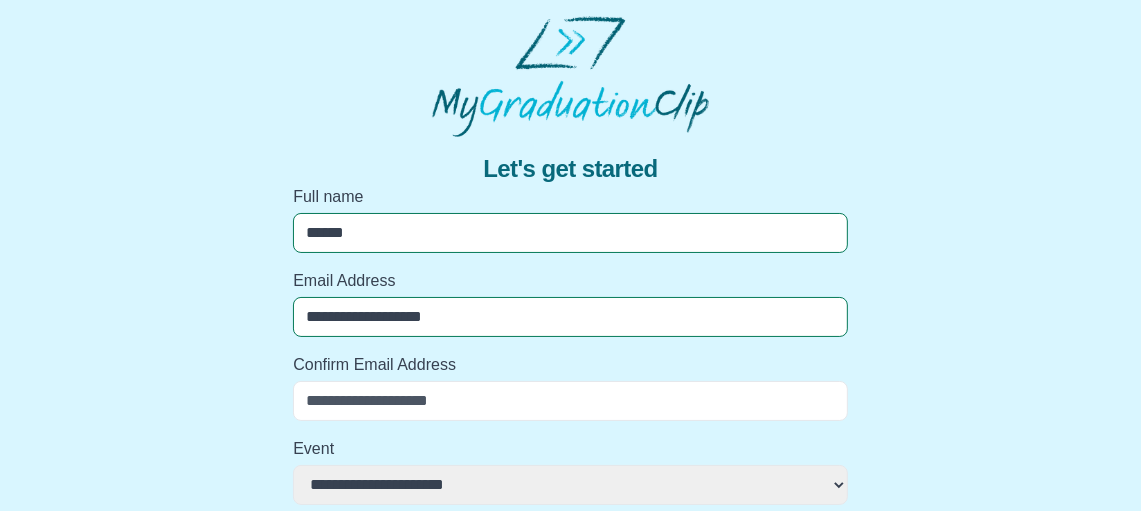 type on "**********" 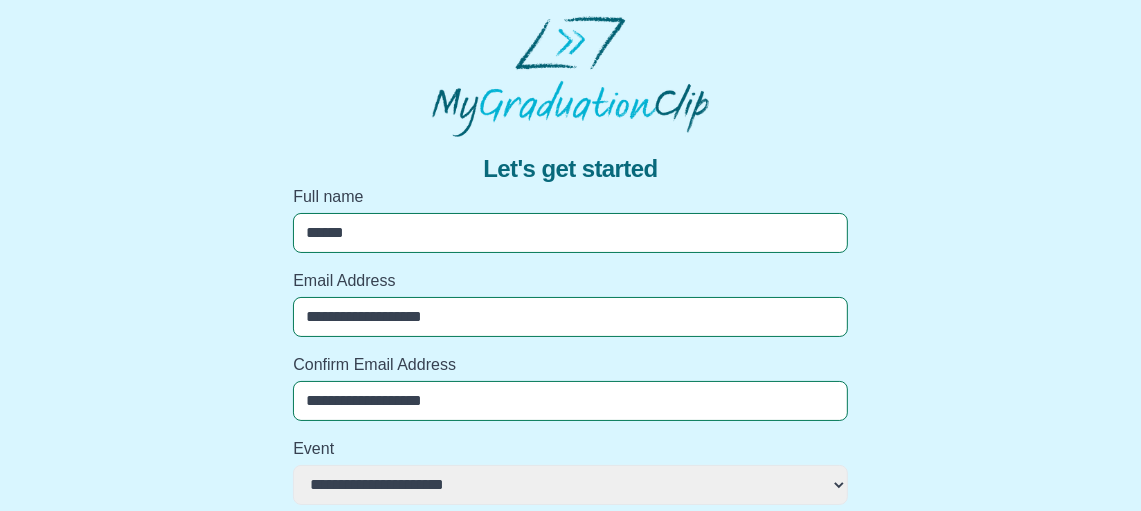 type on "**********" 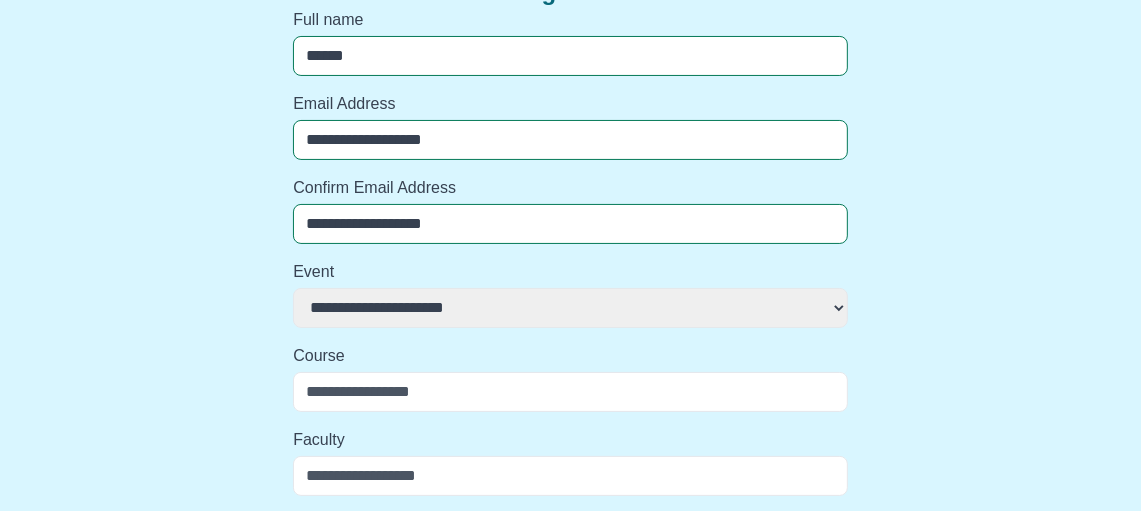 scroll, scrollTop: 184, scrollLeft: 0, axis: vertical 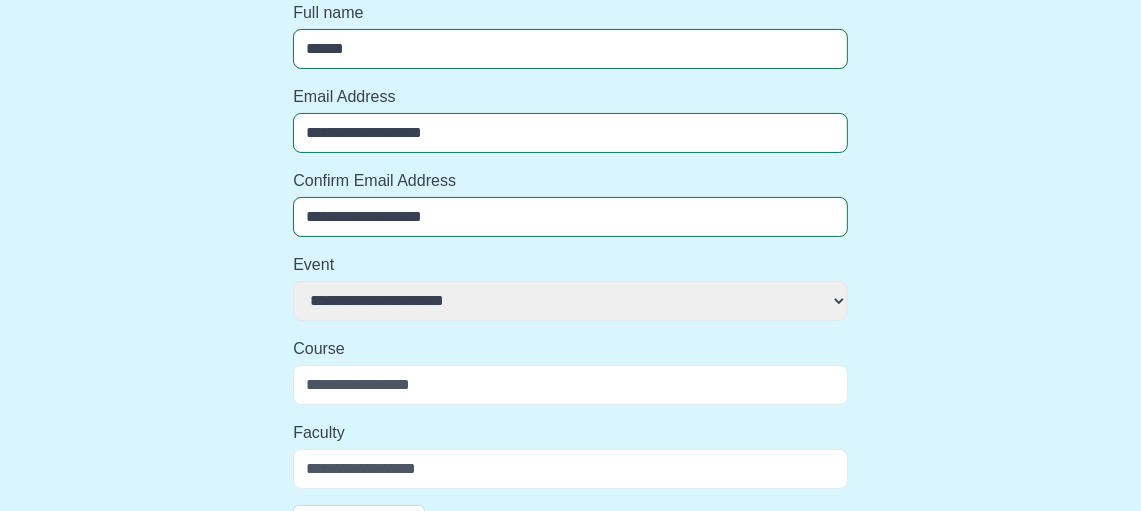 click on "******" at bounding box center (570, 49) 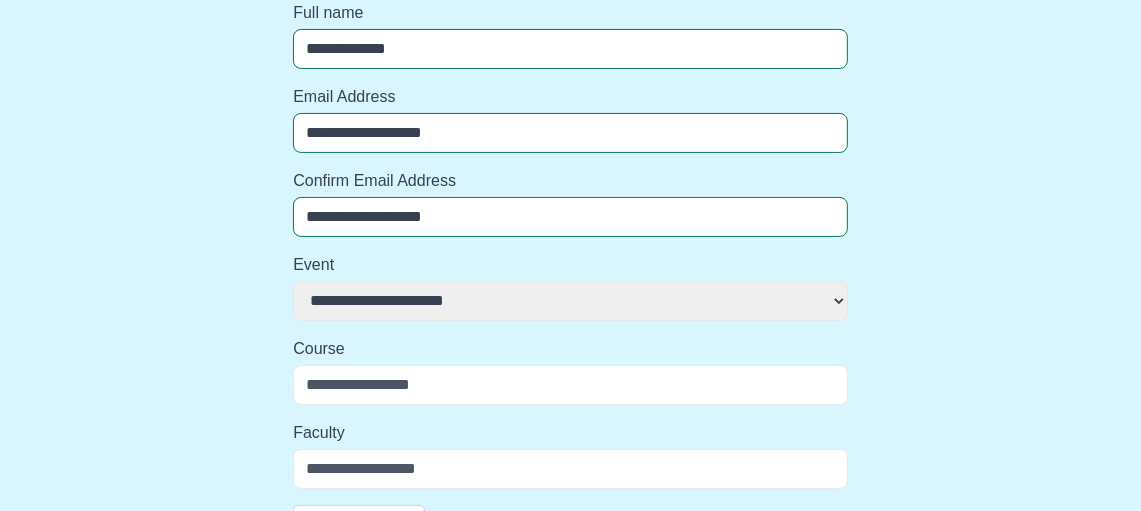 type on "**********" 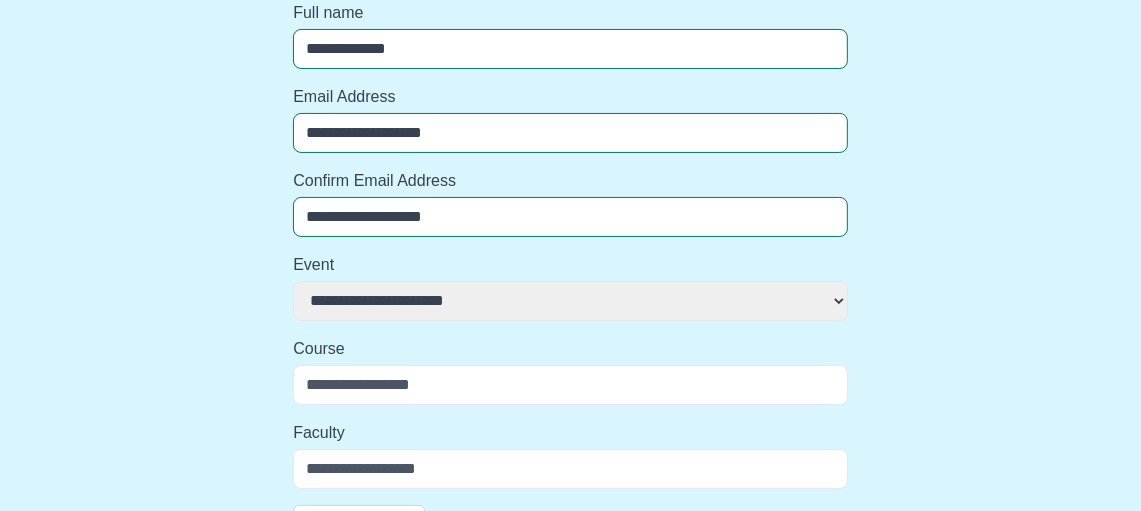 click on "**********" at bounding box center [570, 301] 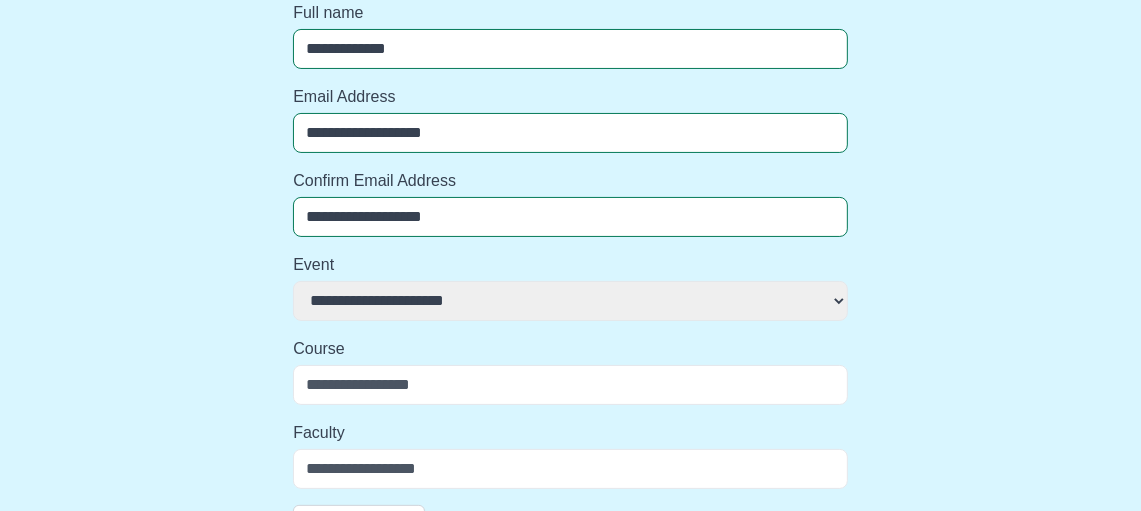 select on "**********" 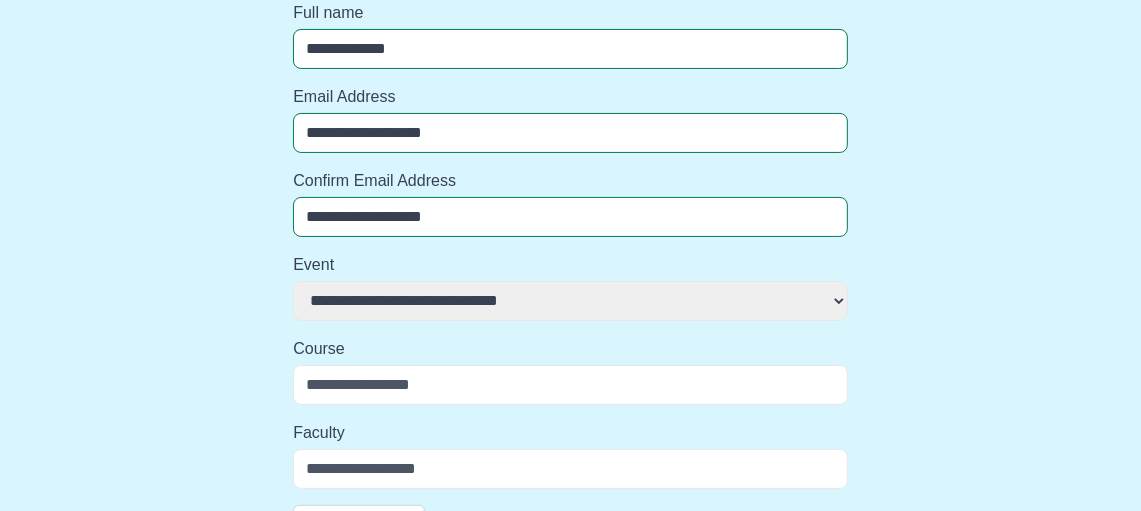 click on "**********" at bounding box center (570, 301) 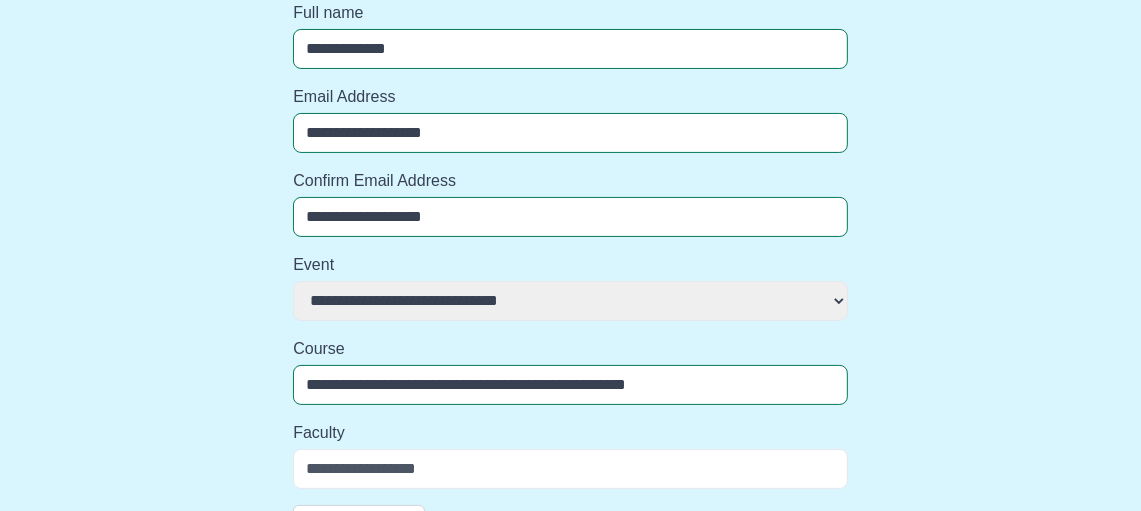 scroll, scrollTop: 230, scrollLeft: 0, axis: vertical 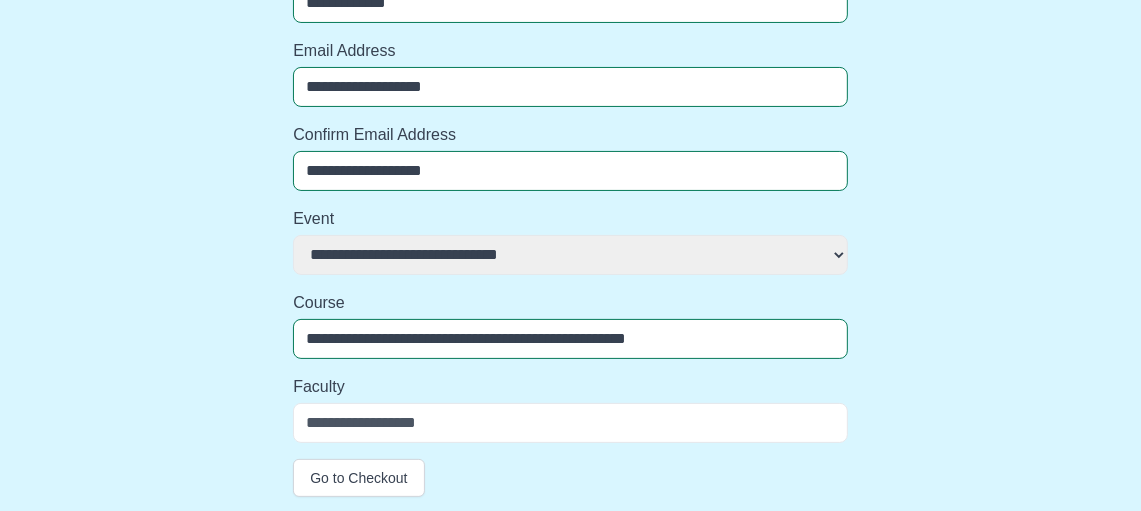 type on "**********" 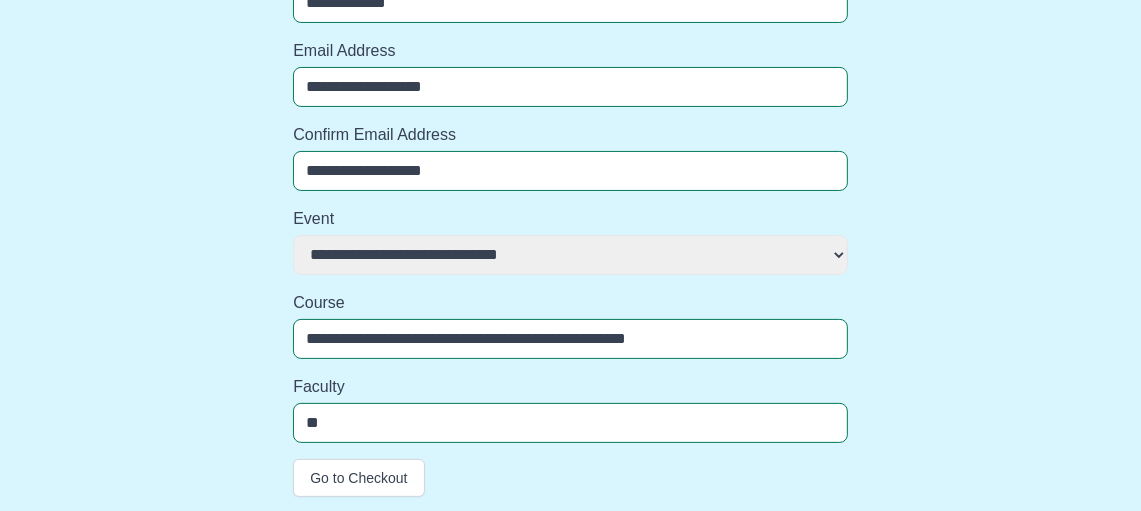 type on "*" 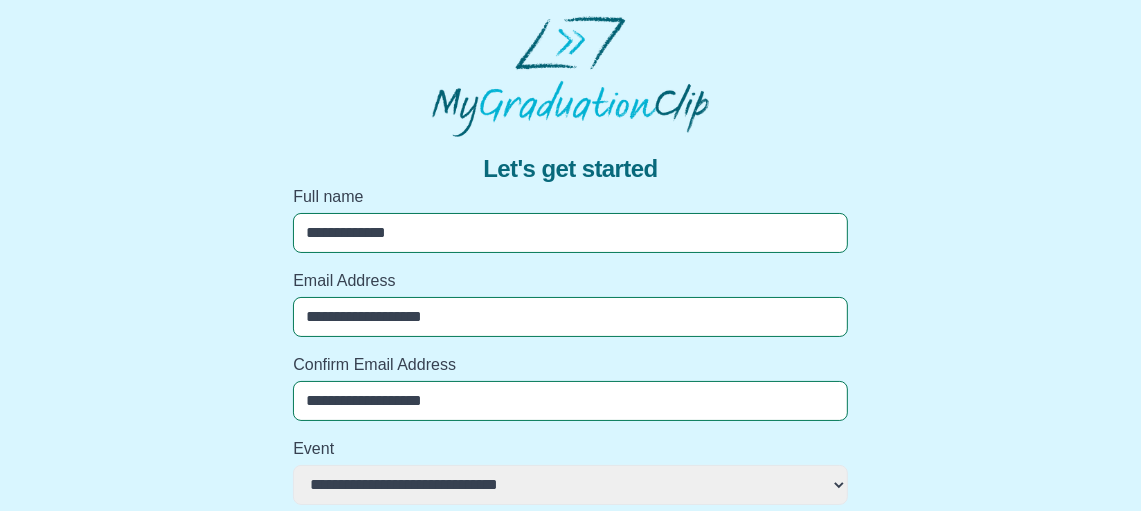 scroll, scrollTop: 230, scrollLeft: 0, axis: vertical 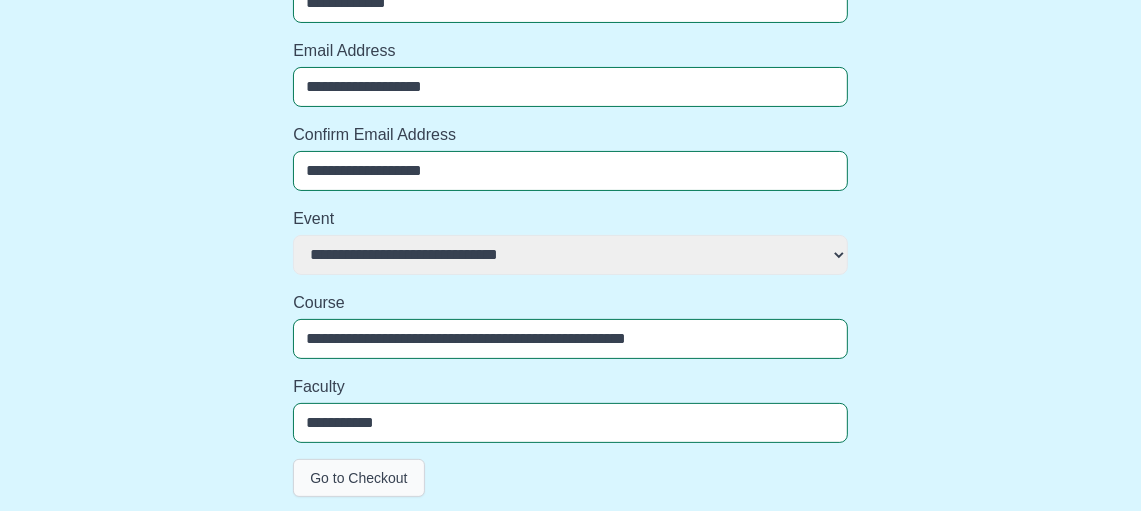 type on "**********" 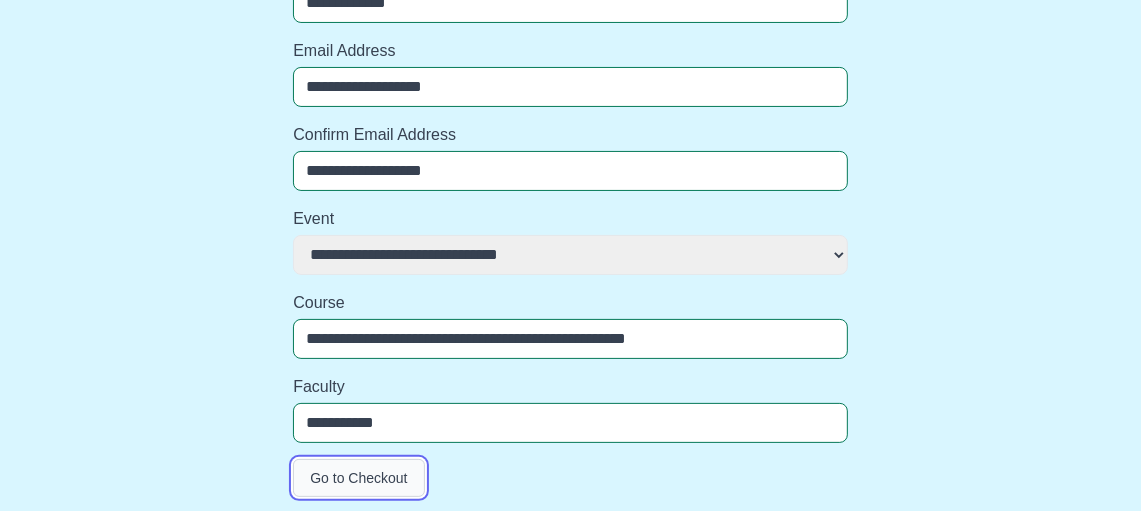 click on "Go to Checkout" at bounding box center [358, 478] 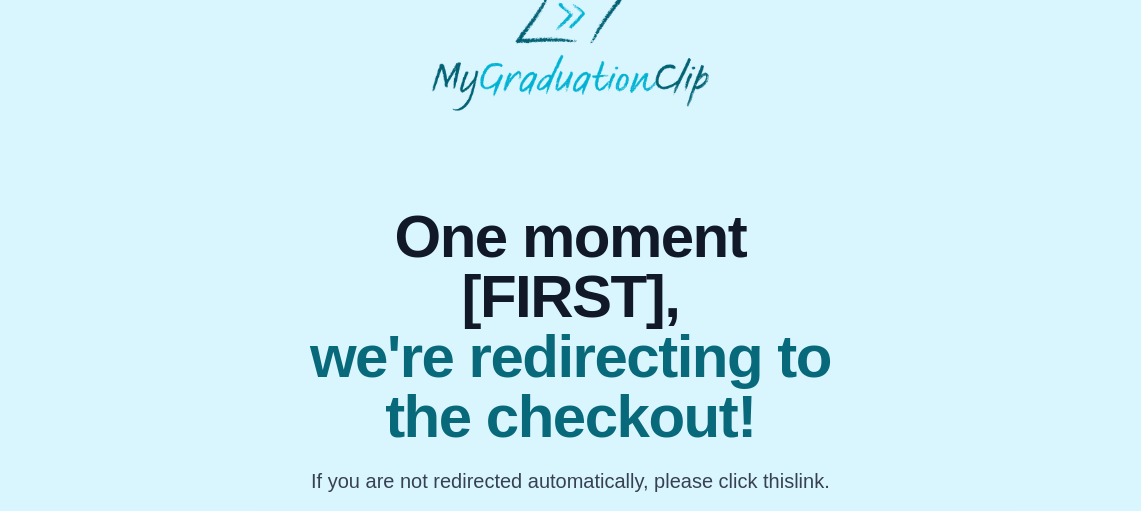 scroll, scrollTop: 113, scrollLeft: 0, axis: vertical 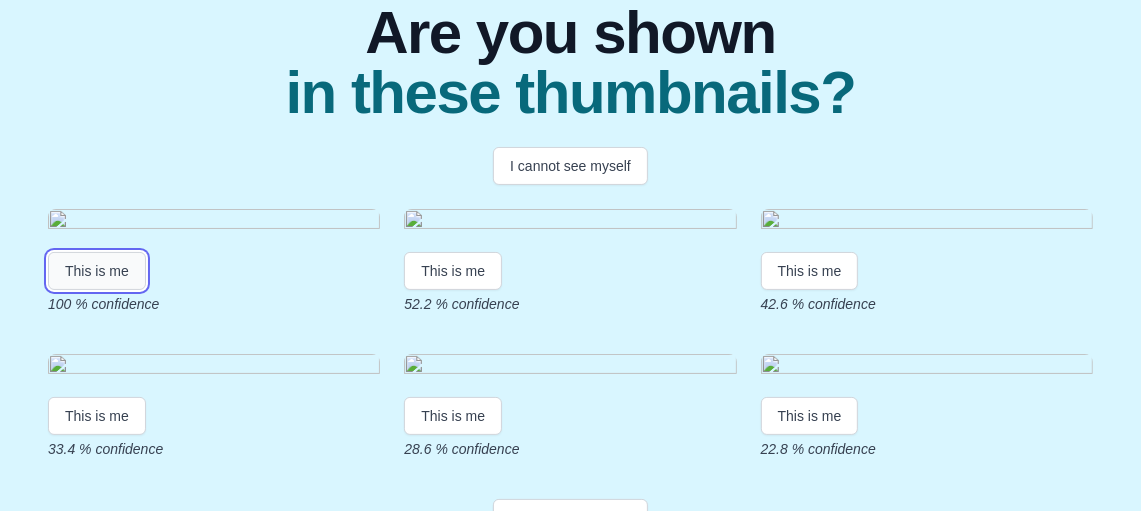 click on "This is me" at bounding box center (97, 271) 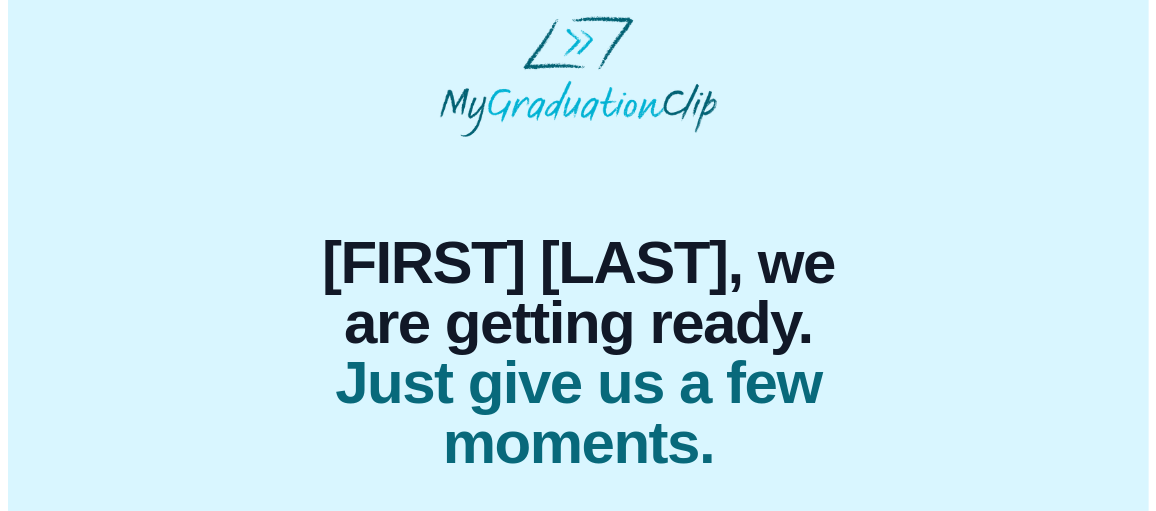 scroll, scrollTop: 0, scrollLeft: 0, axis: both 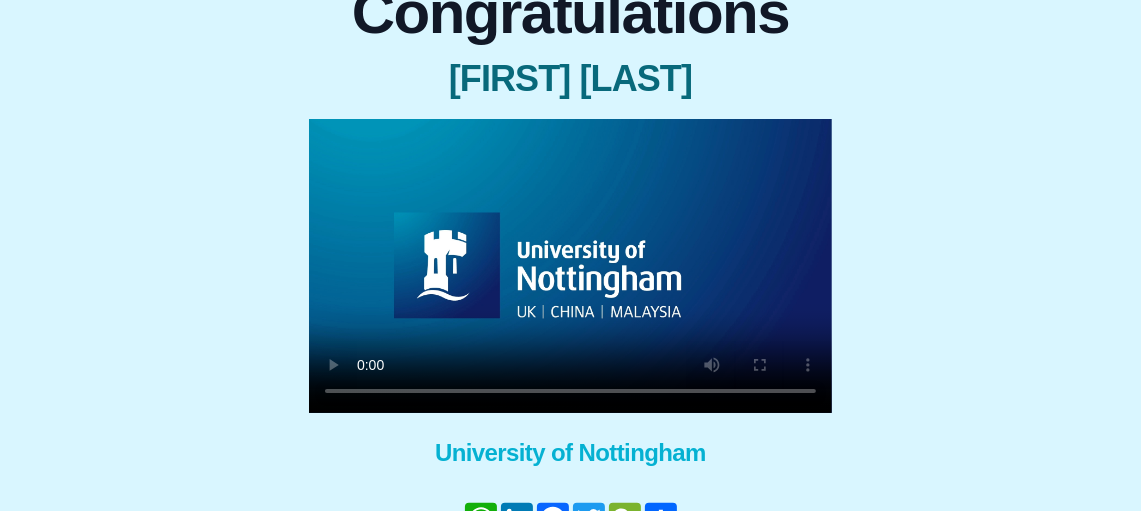 click on "Congratulations [FIRST] [LAST] × Share your GraduationClip now! WhatsApp LinkedIn Facebook Twitter WeChat Share × Why not also get the Full Length Graduation film? Get the full ceremony film! University of Nottingham WhatsApp LinkedIn Facebook Twitter WeChat Share  Download my GraduationClip   Refer a friend   Help me - FAQs!" at bounding box center (570, 303) 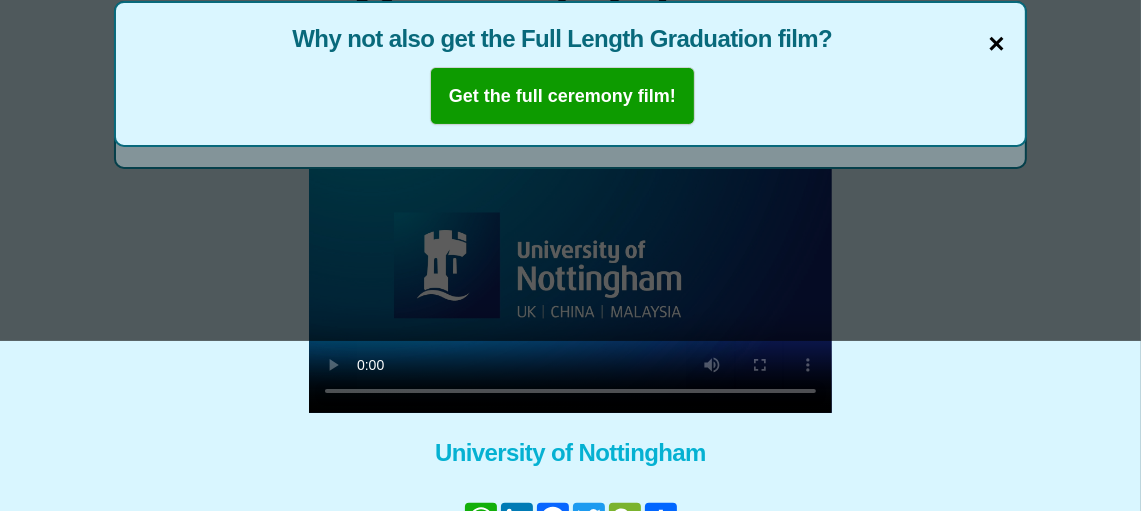click on "×" at bounding box center (997, 44) 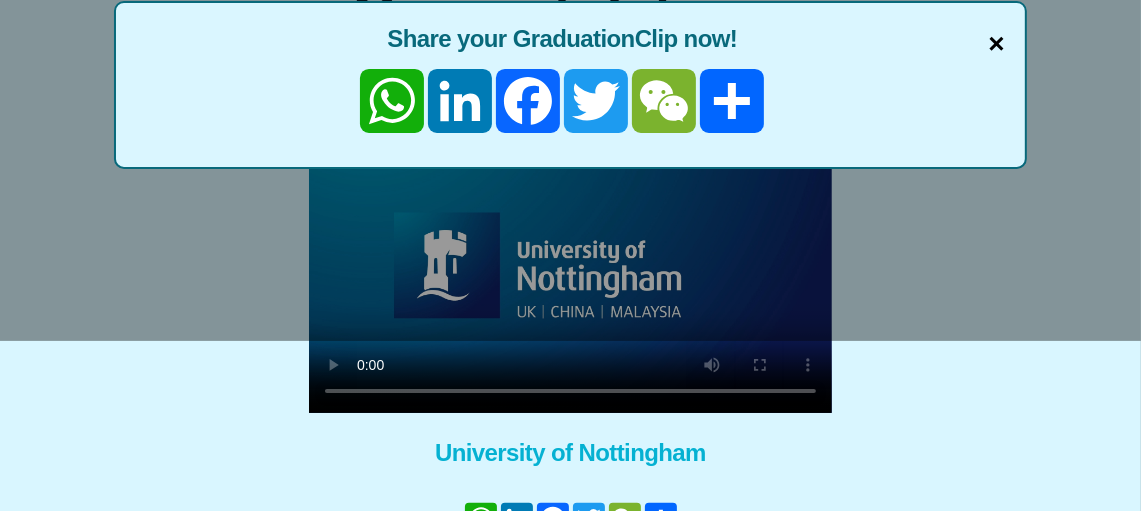 click on "×" at bounding box center [997, 44] 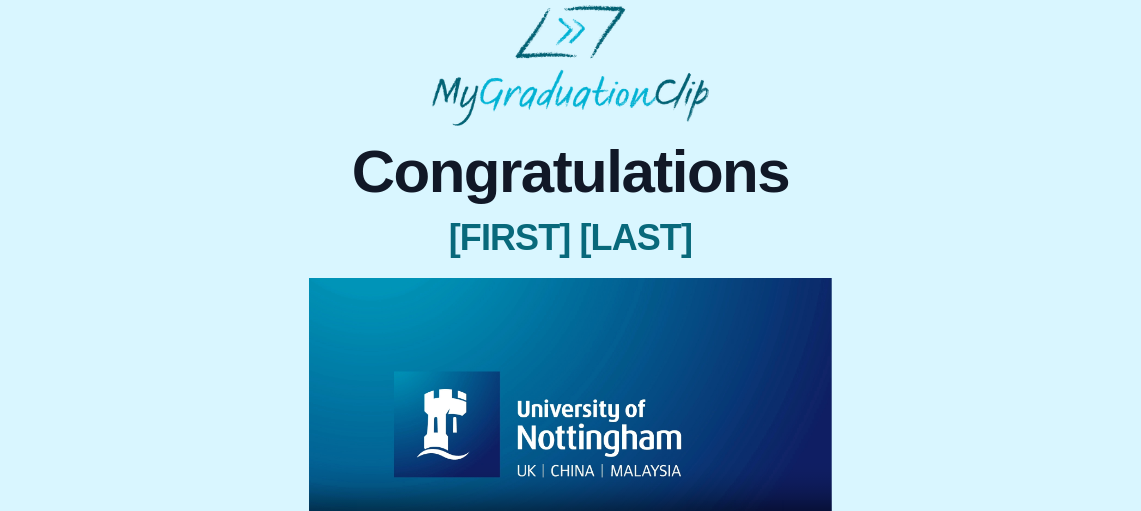 scroll, scrollTop: 0, scrollLeft: 0, axis: both 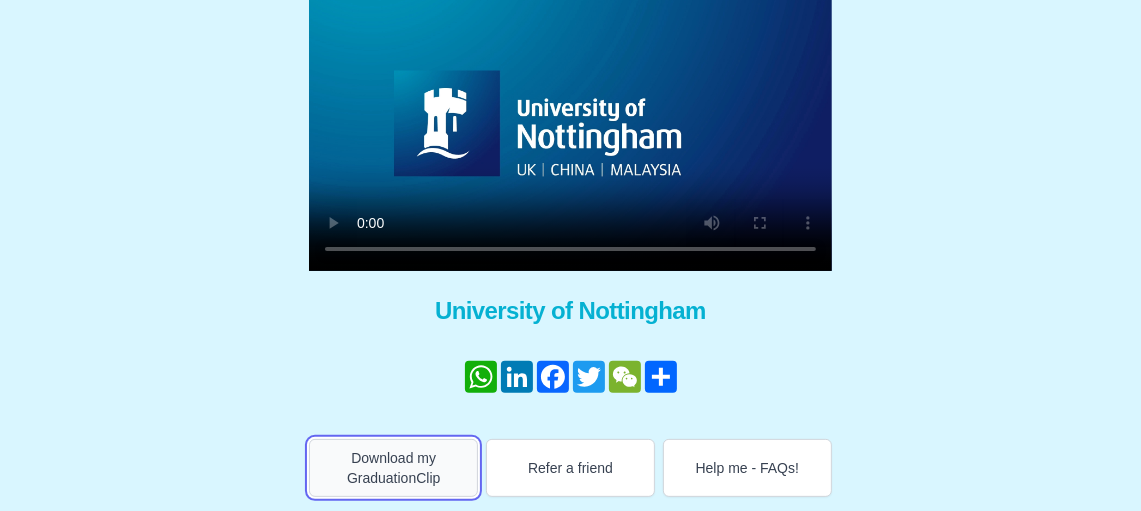 click on "Download my GraduationClip" at bounding box center [393, 468] 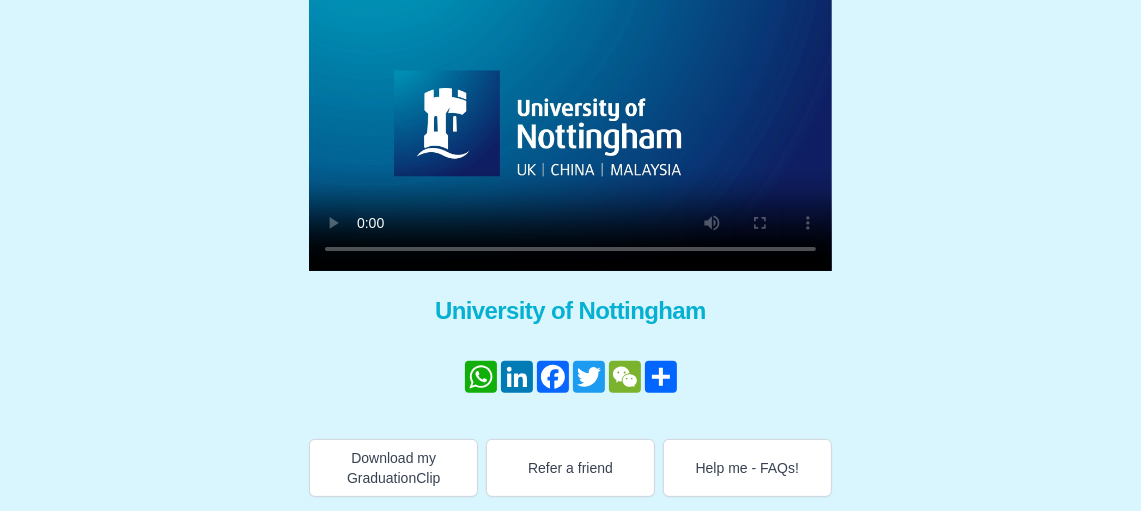 click on "Congratulations [FIRST] [LAST] × Share your GraduationClip now! WhatsApp LinkedIn Facebook Twitter WeChat Share × Why not also get the Full Length Graduation film? Get the full ceremony film! University of Nottingham WhatsApp LinkedIn Facebook Twitter WeChat Share  Download my GraduationClip   Refer a friend   Help me - FAQs!" at bounding box center (570, 161) 